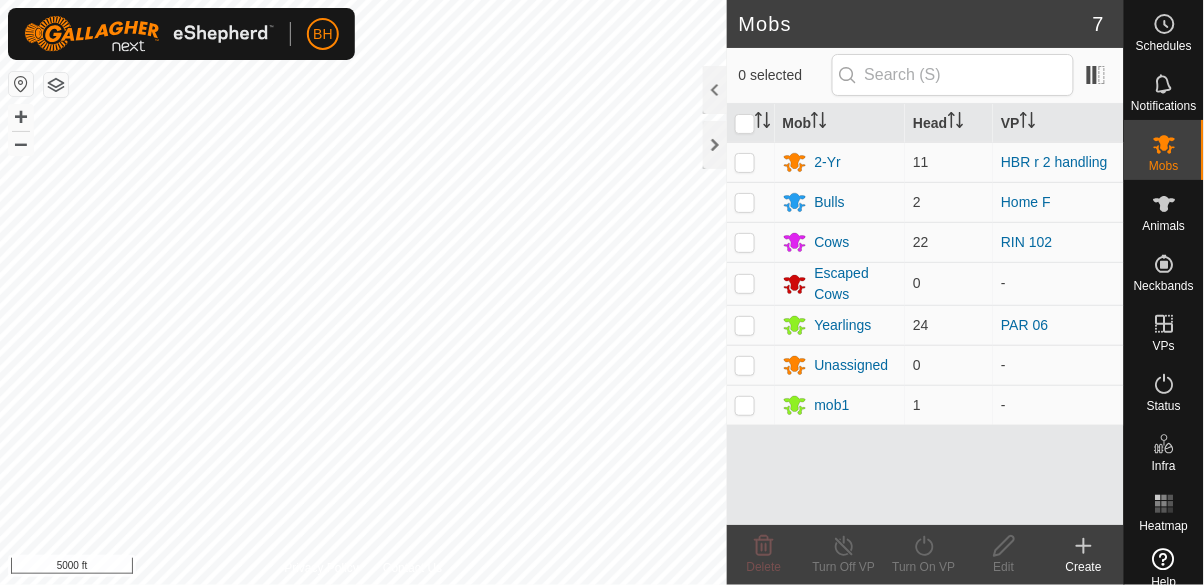 scroll, scrollTop: 0, scrollLeft: 0, axis: both 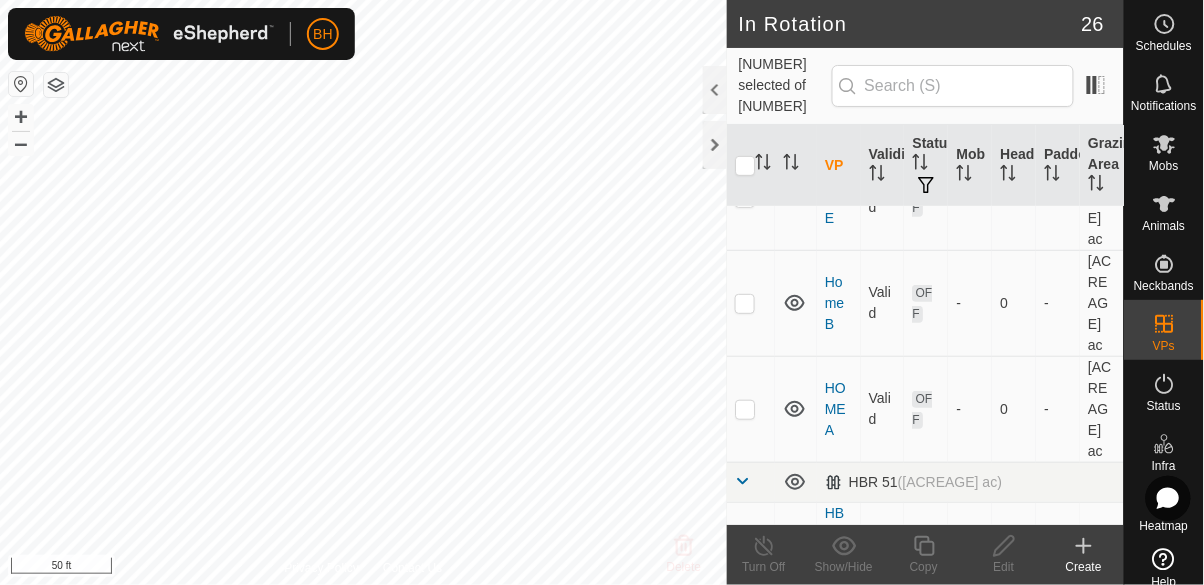 click at bounding box center [745, 565] 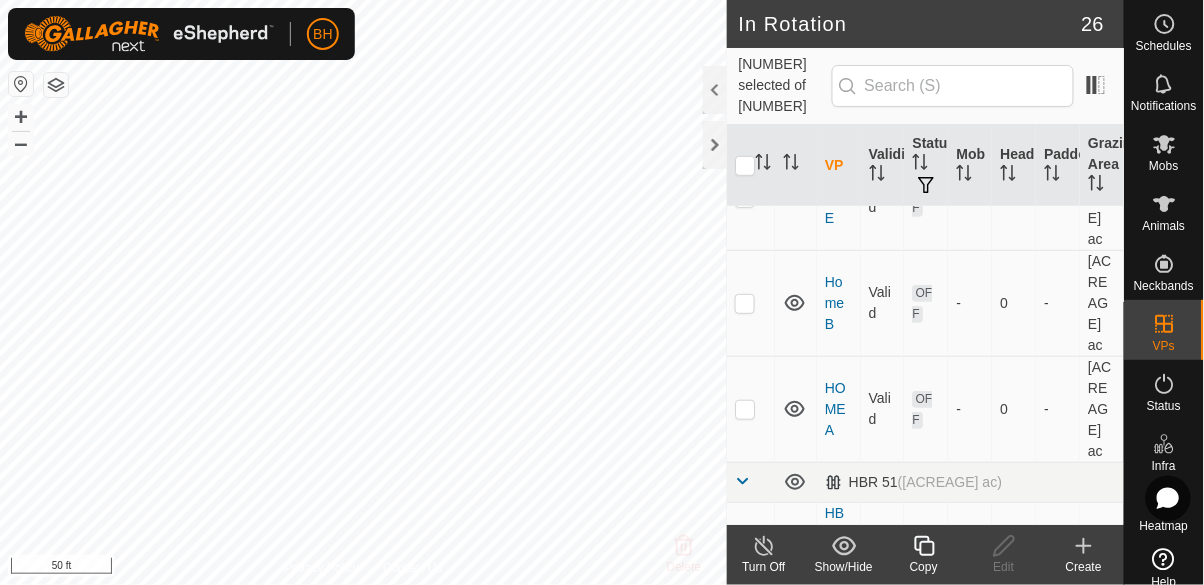 click on "Copy" 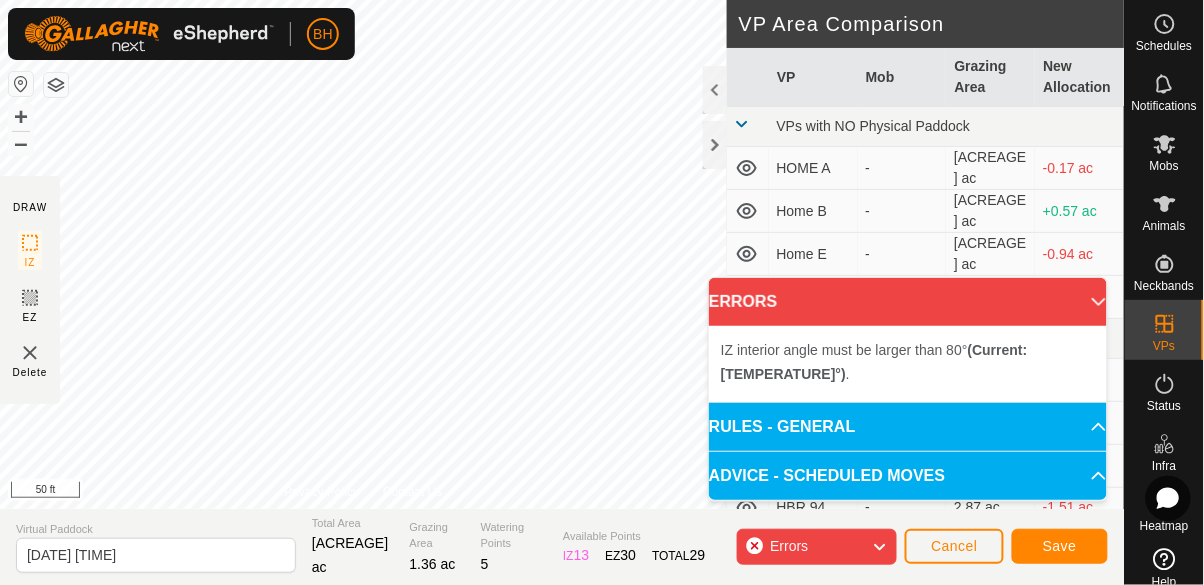 click on "IZ interior angle must be smaller than 280°  (Current: [TEMPERATURE]°) ." at bounding box center [562, 347] 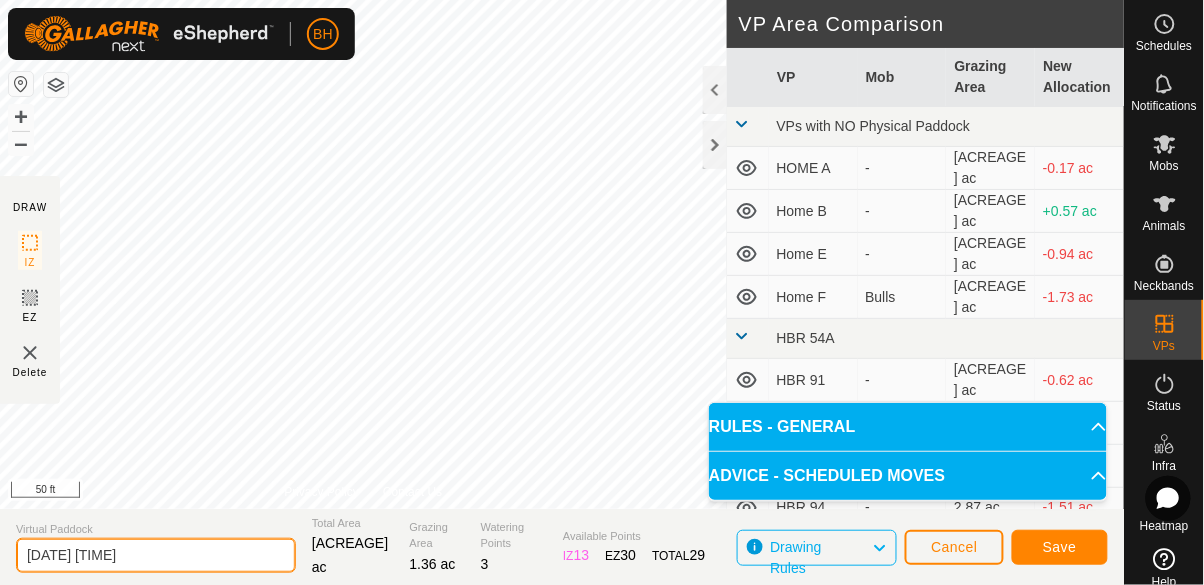 click on "[DATE] [TIME]" 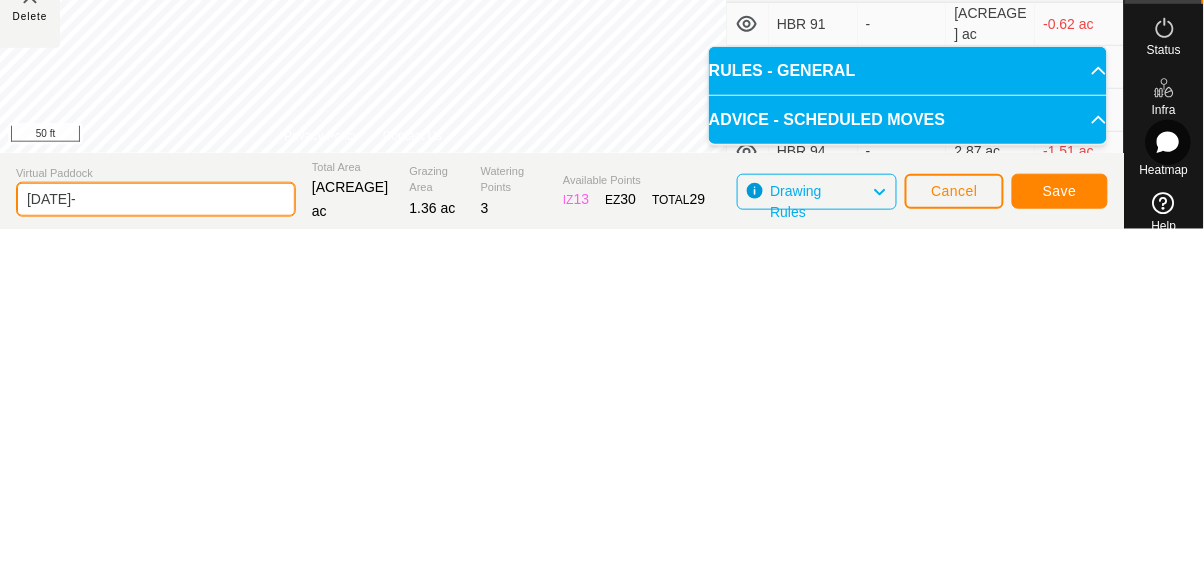 type on "2025-08" 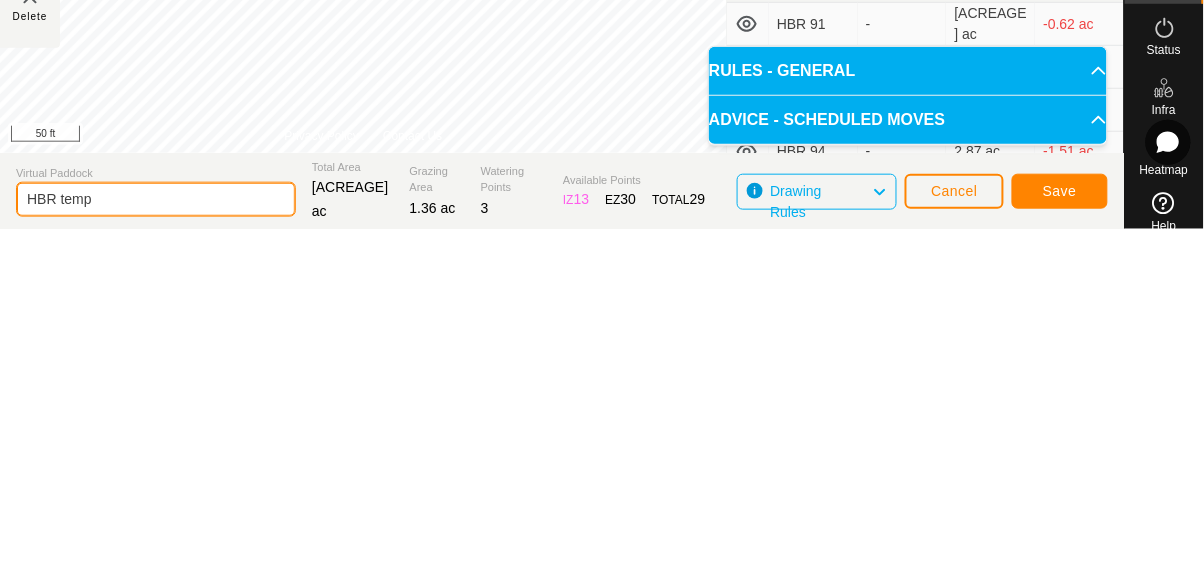 type on "HBR temp" 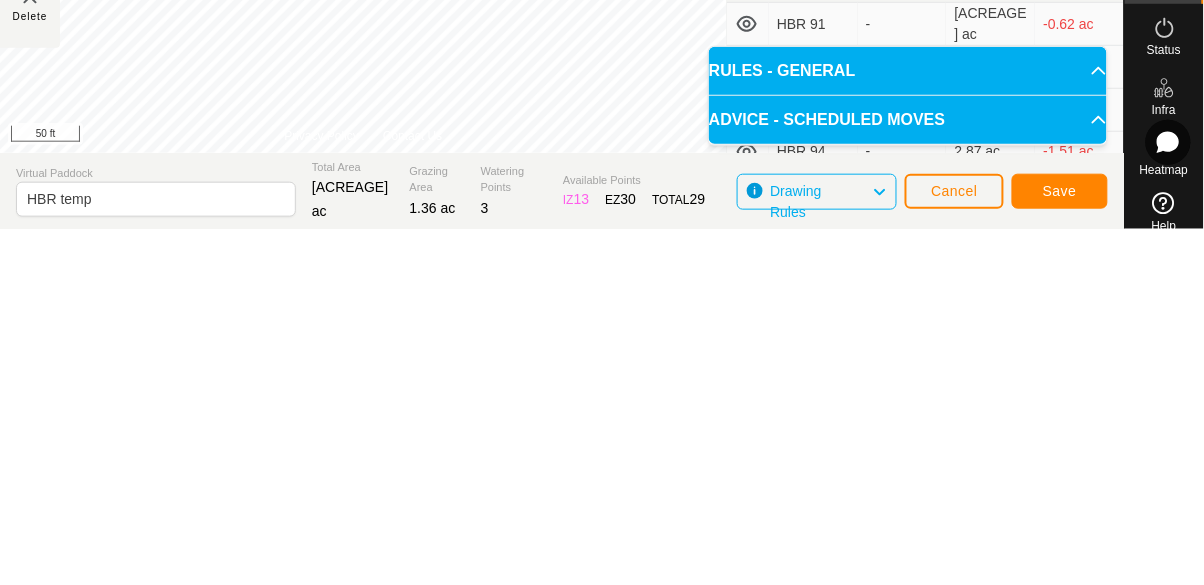 click on "Save" 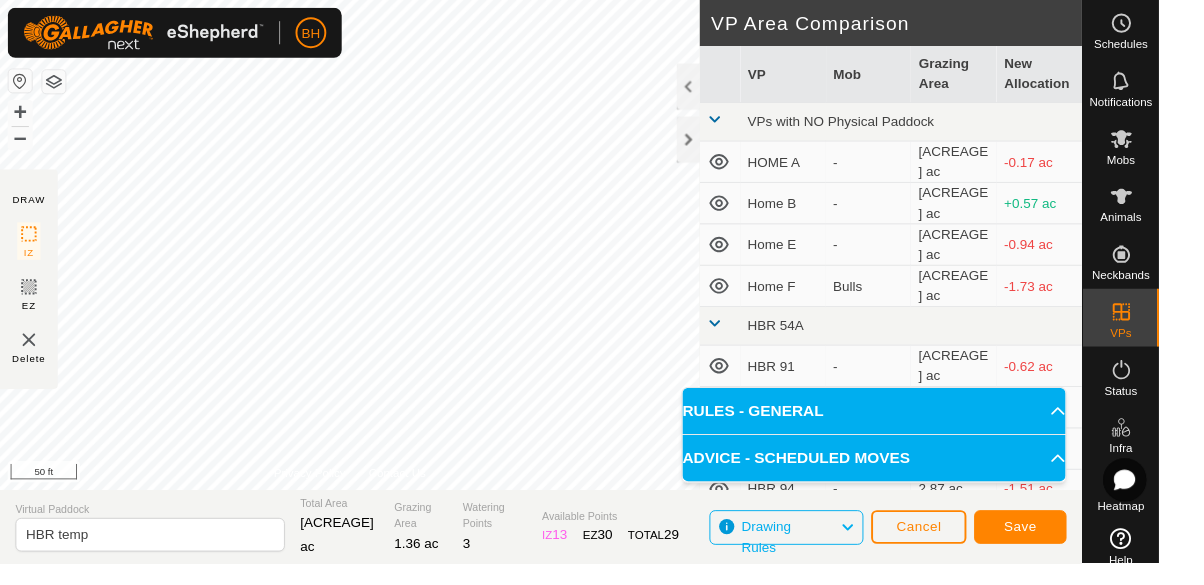 click at bounding box center (1165, 144) 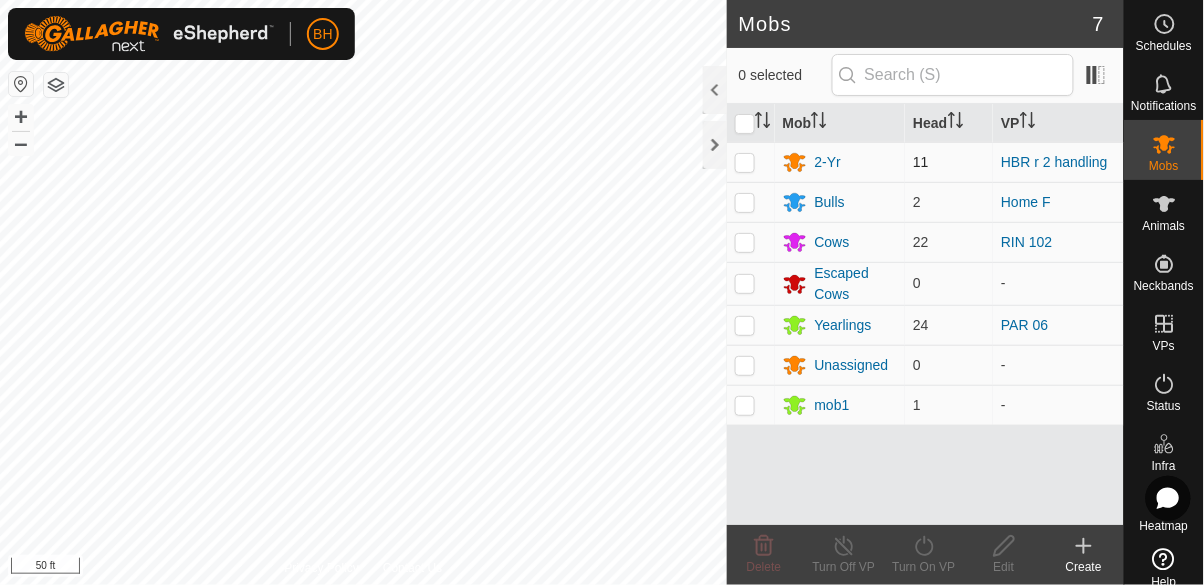 click at bounding box center (745, 162) 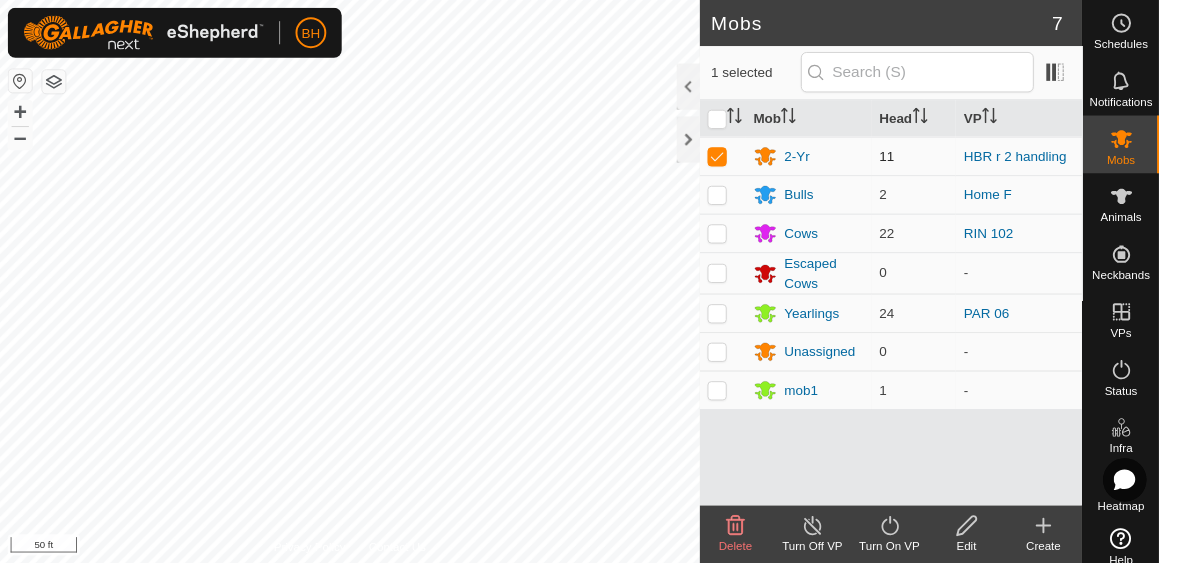 checkbox on "true" 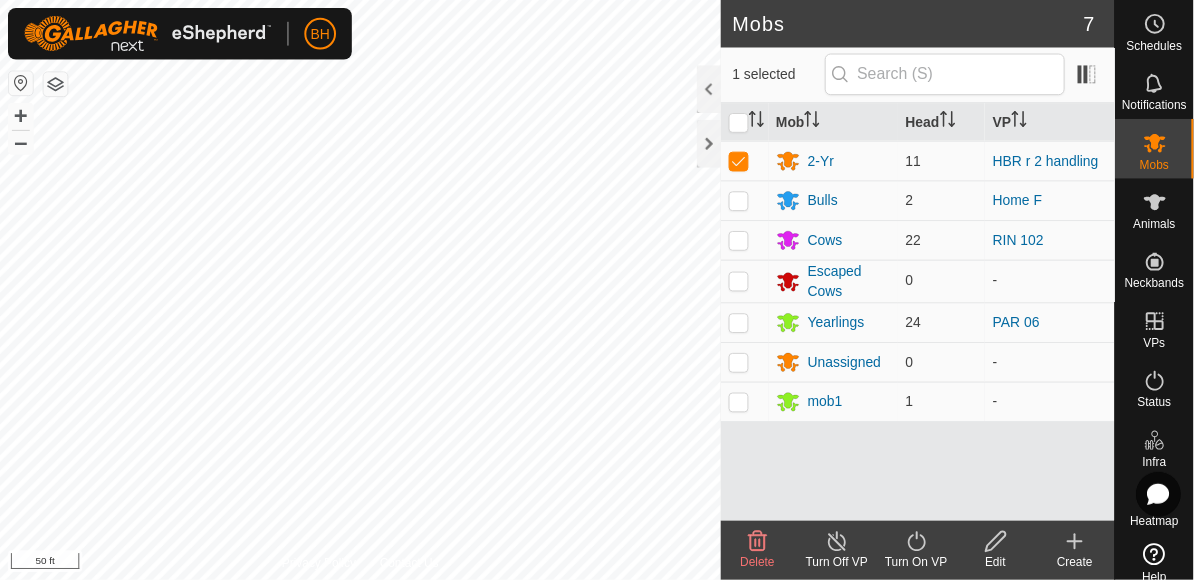 click on "Turn On VP" 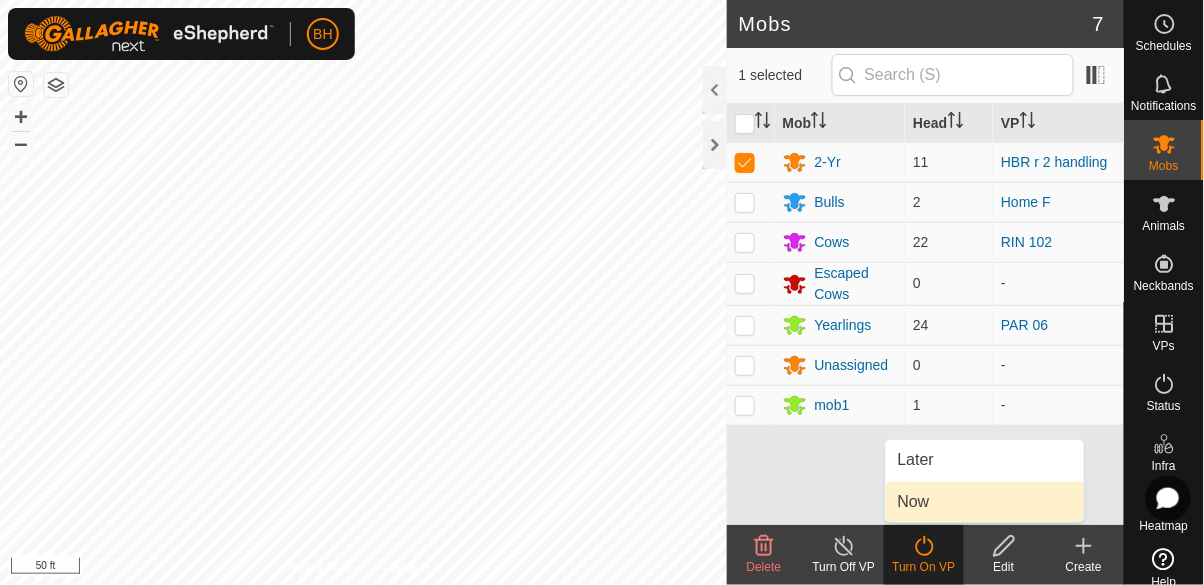 click on "Now" at bounding box center [985, 502] 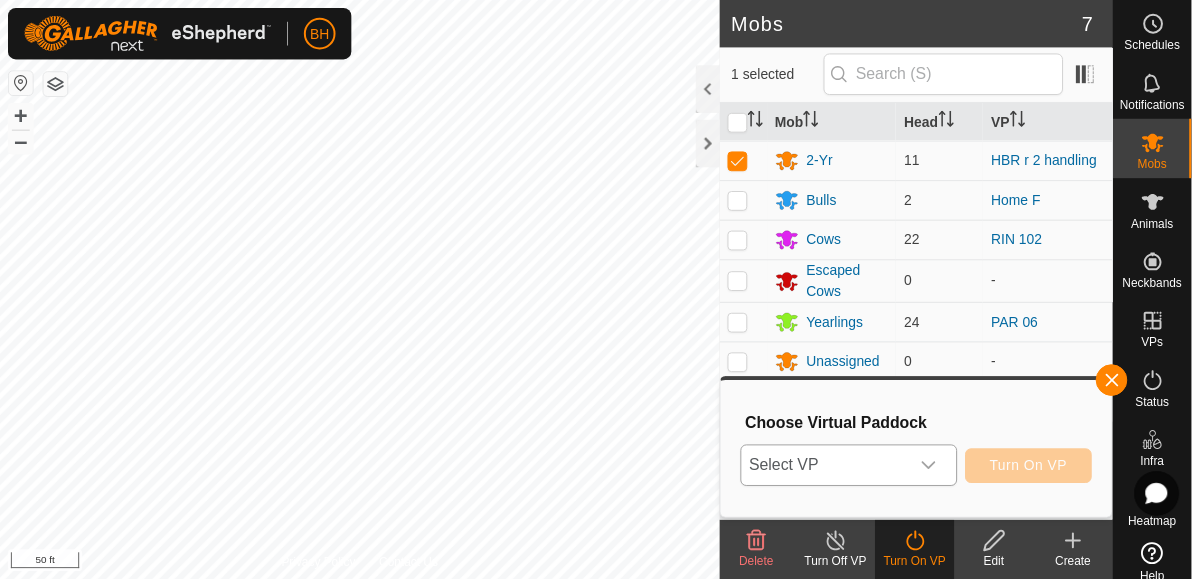 click on "Select VP" at bounding box center (833, 470) 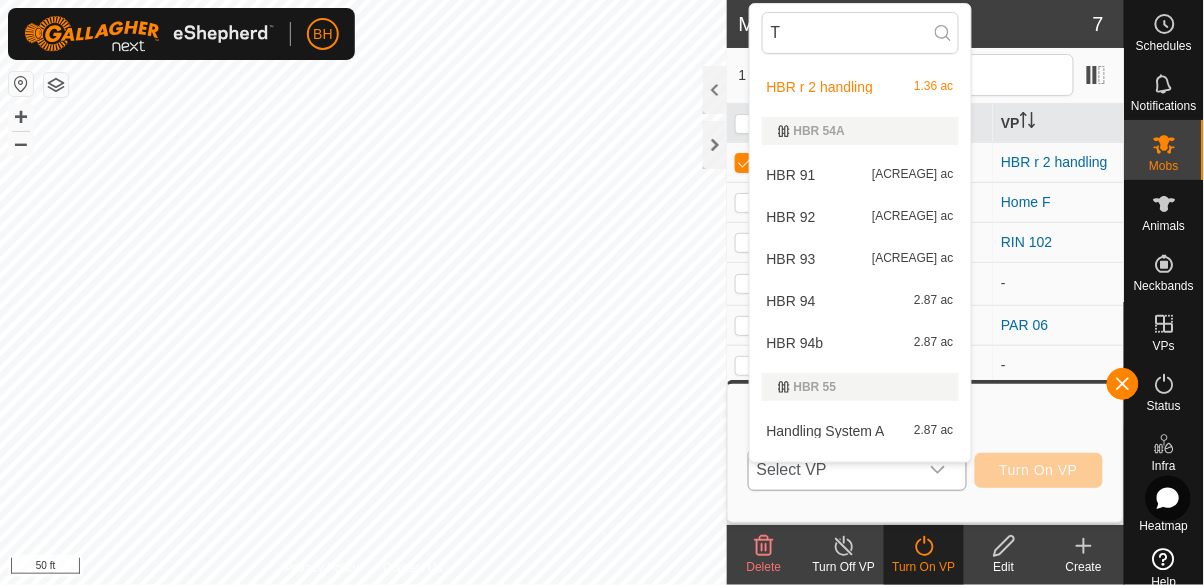 scroll, scrollTop: 0, scrollLeft: 0, axis: both 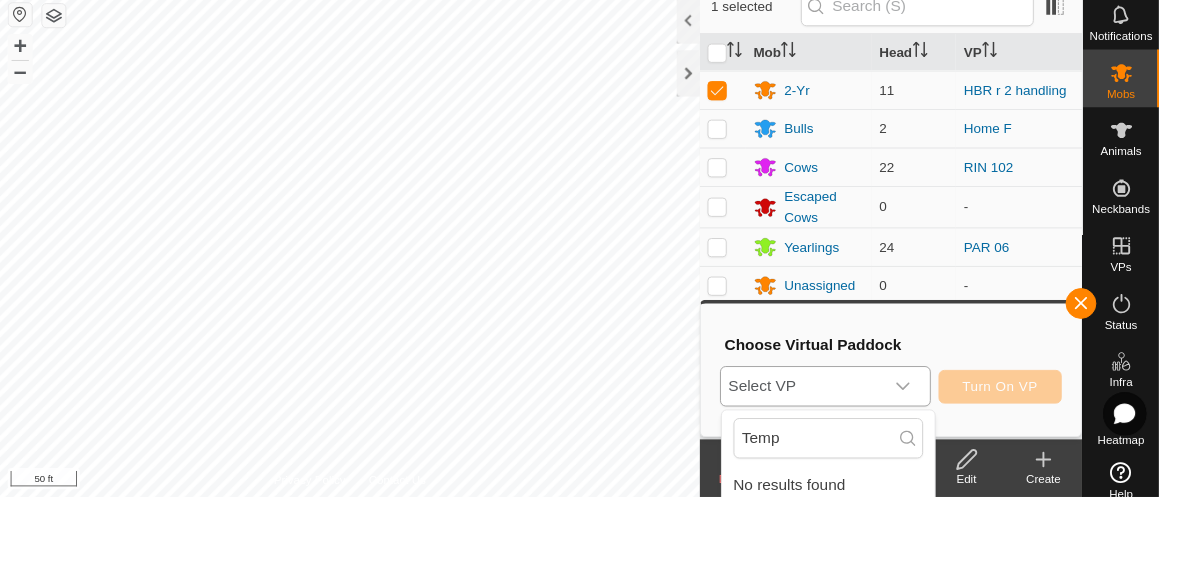 type on "Temp" 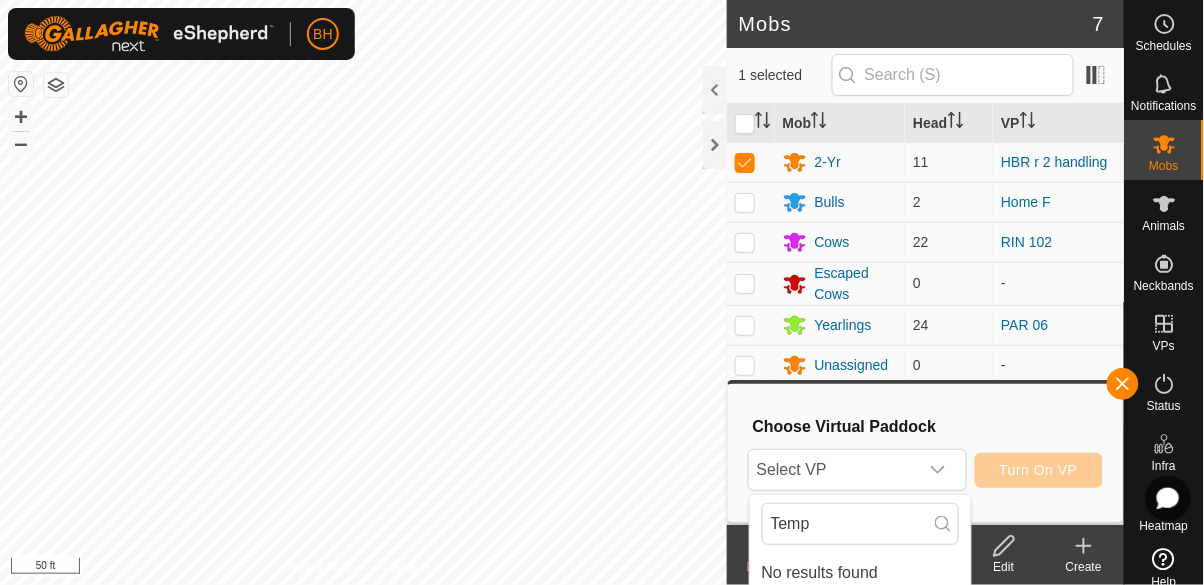 click on "Status" at bounding box center (1164, 406) 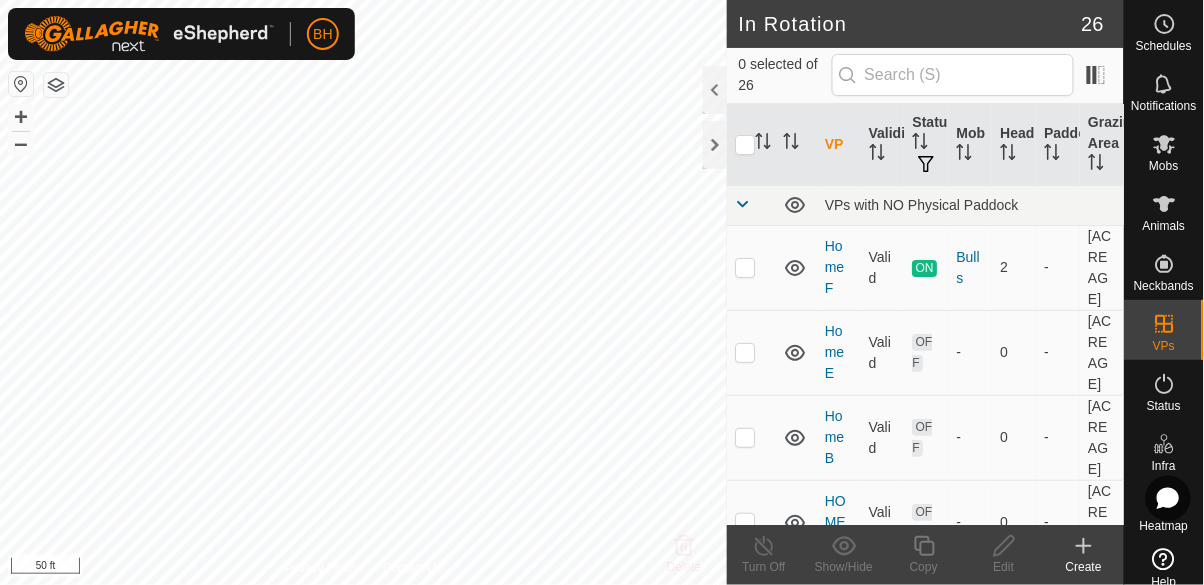 scroll, scrollTop: 0, scrollLeft: 0, axis: both 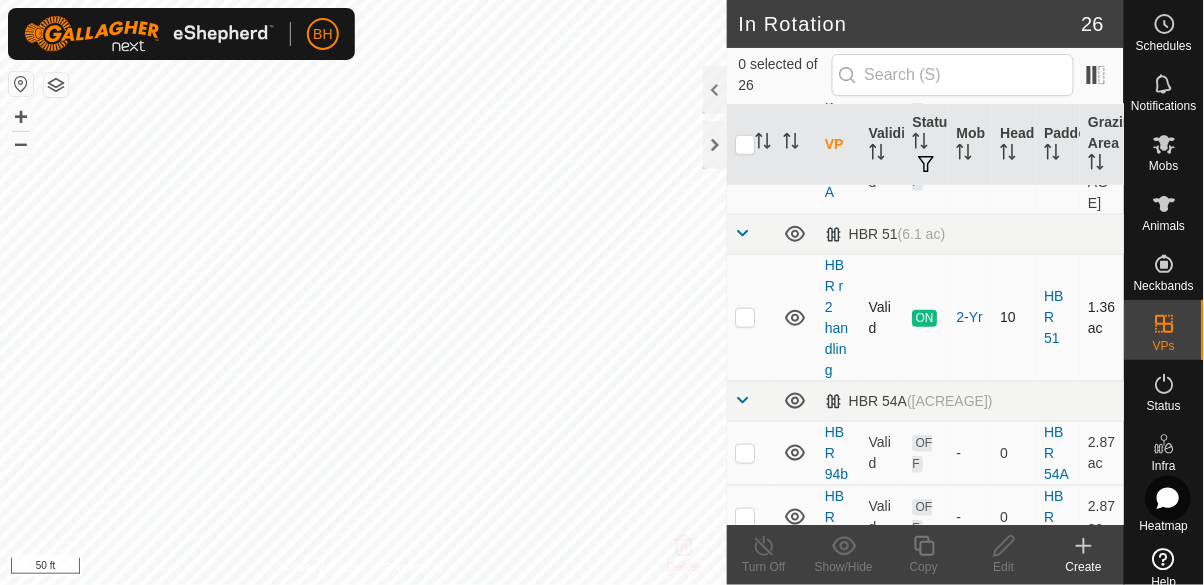 click at bounding box center (751, 317) 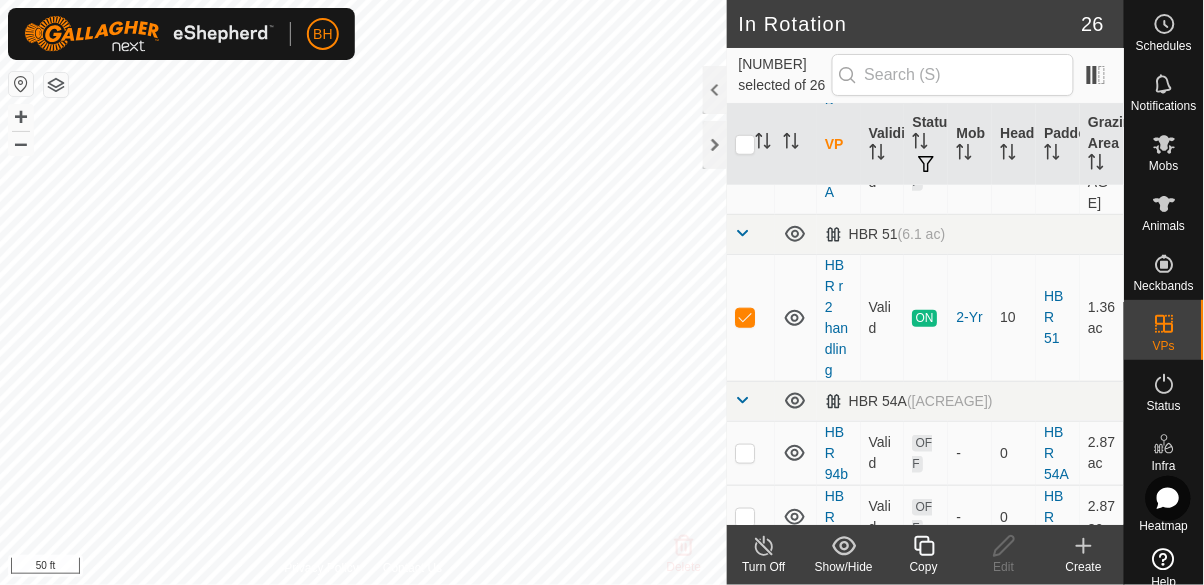 click 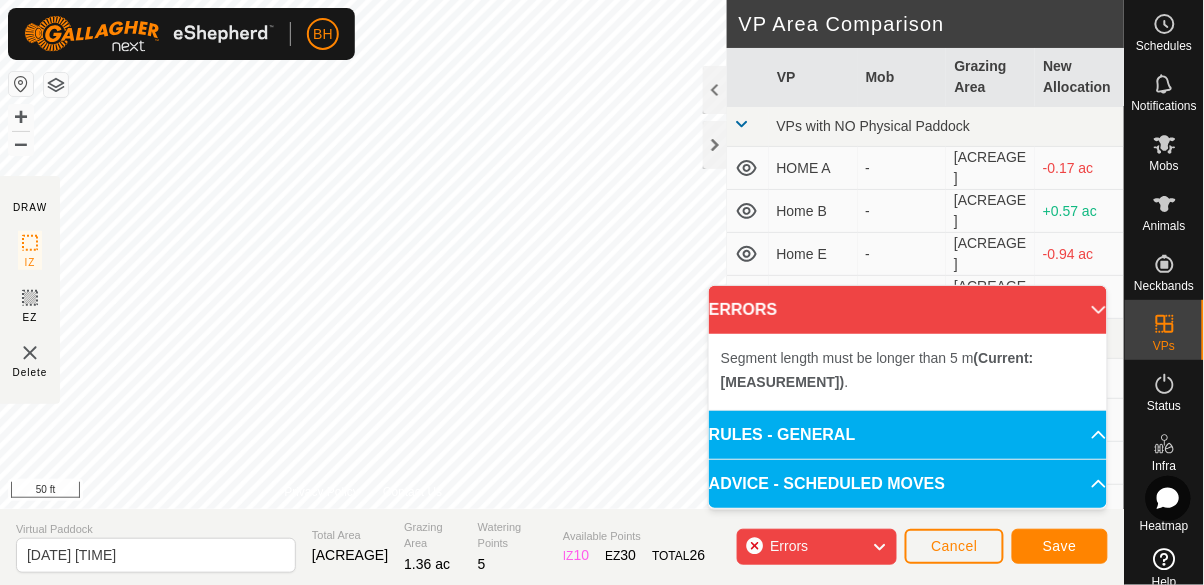 click at bounding box center [0, 0] 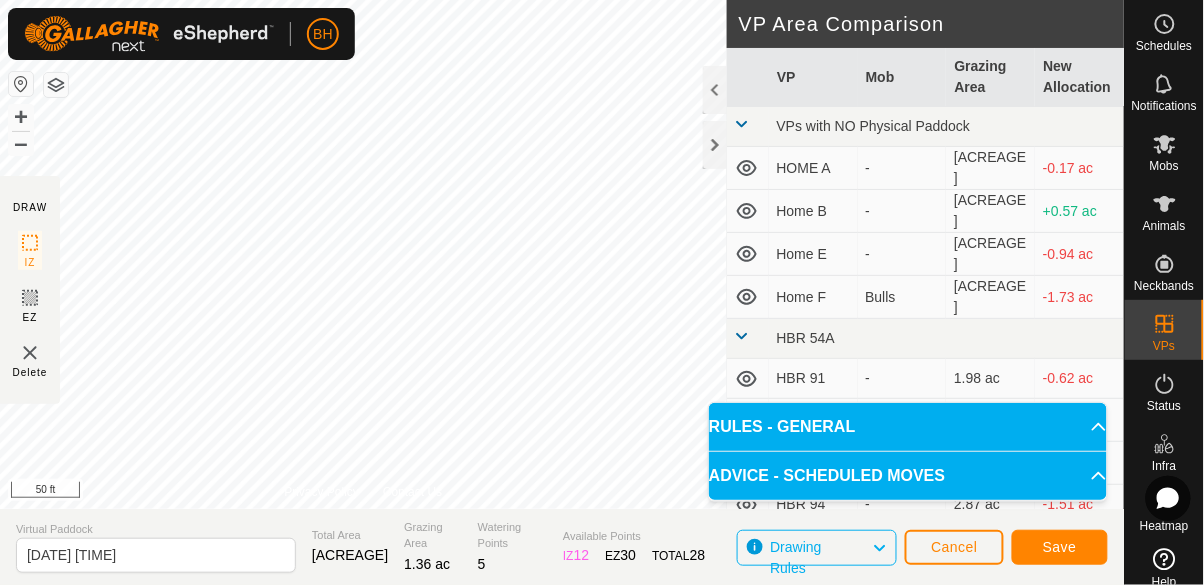 click on "Segment length must be longer than 5 m  (Current: [MEASUREMENT]) ." at bounding box center (245, 315) 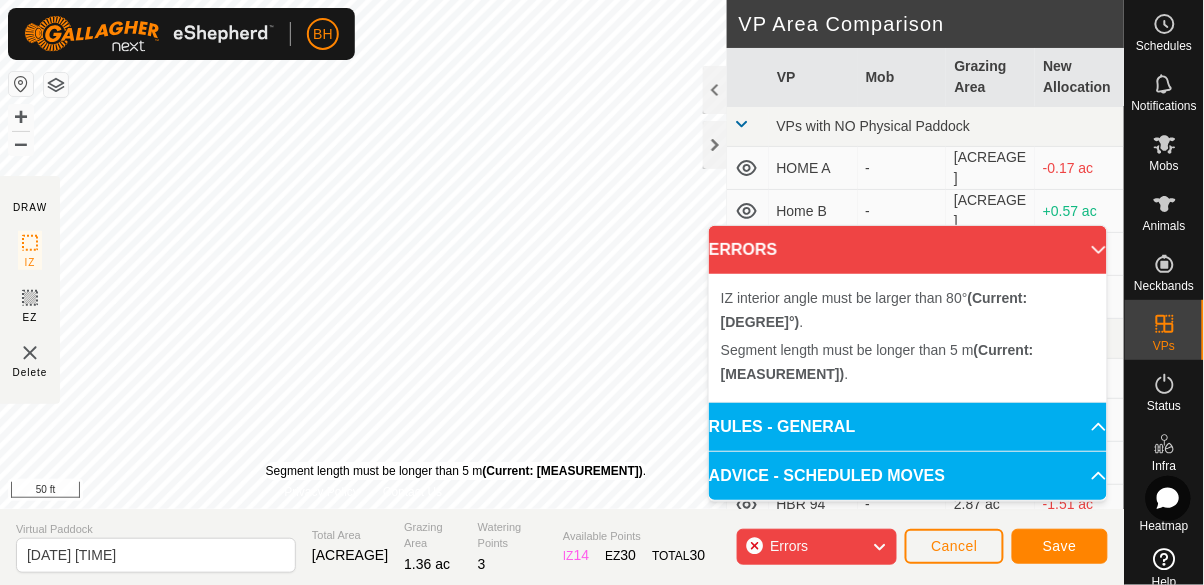 click on "Segment length must be longer than 5 m  (Current: [MEASUREMENT]) ." at bounding box center [456, 471] 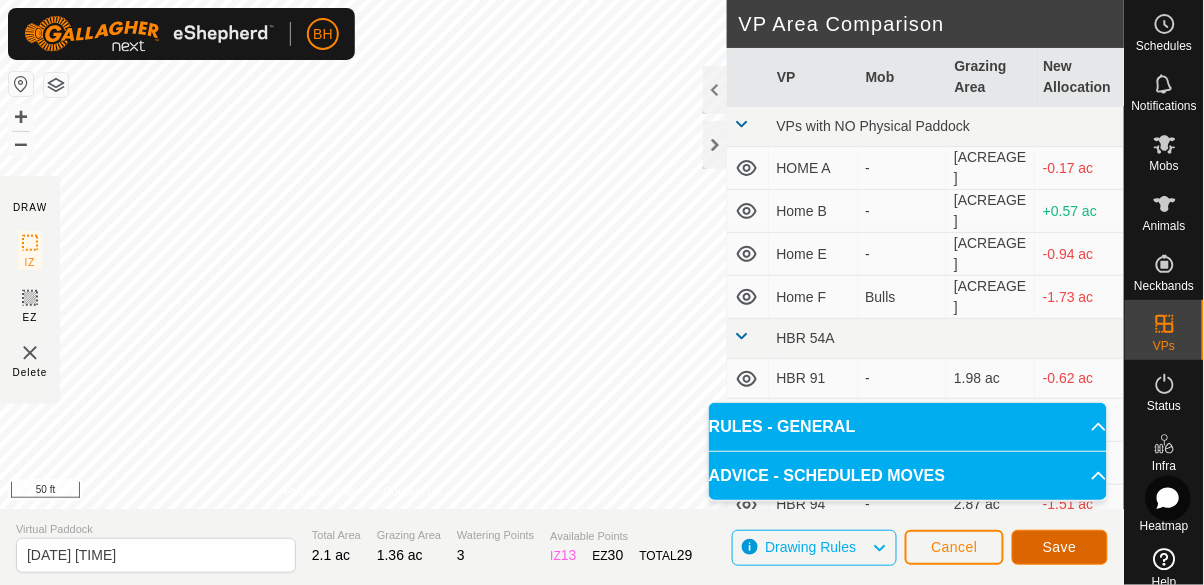 click on "Save" 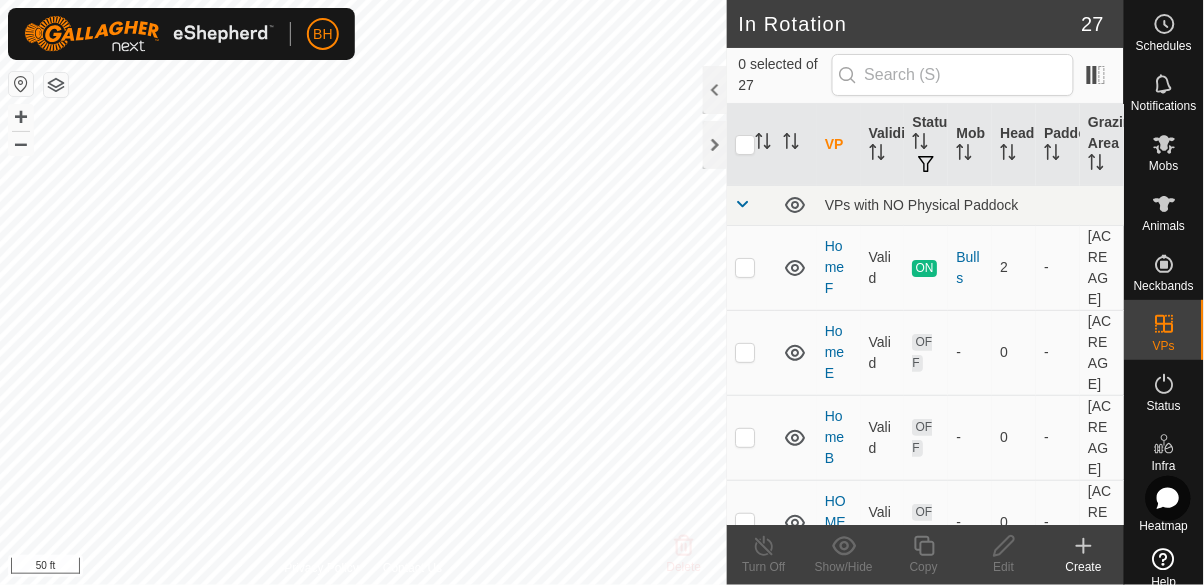 click at bounding box center [1165, 144] 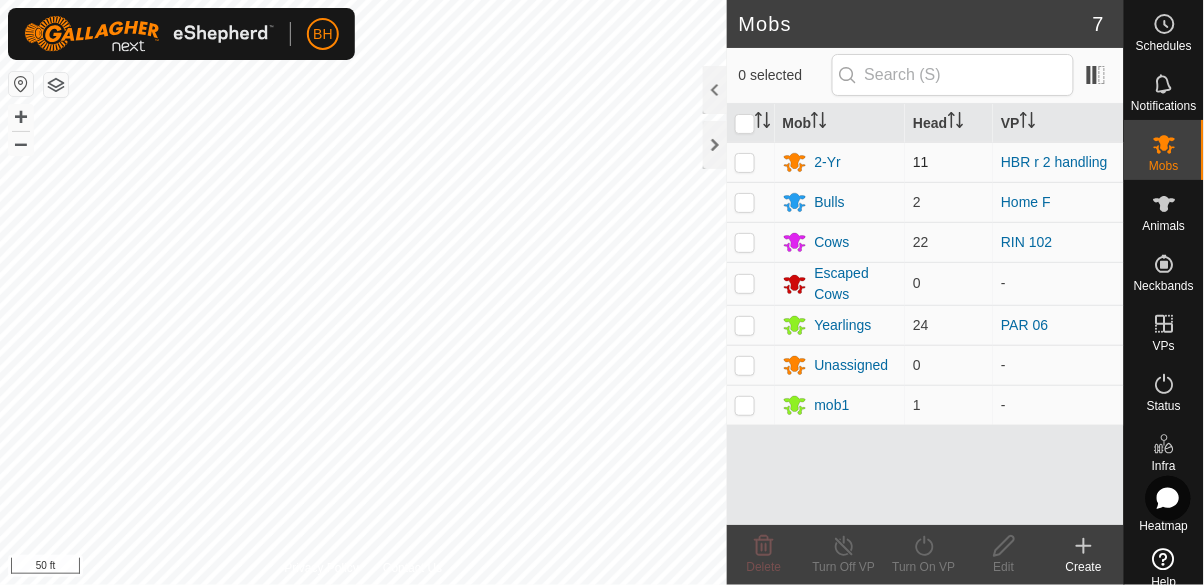 click at bounding box center (745, 162) 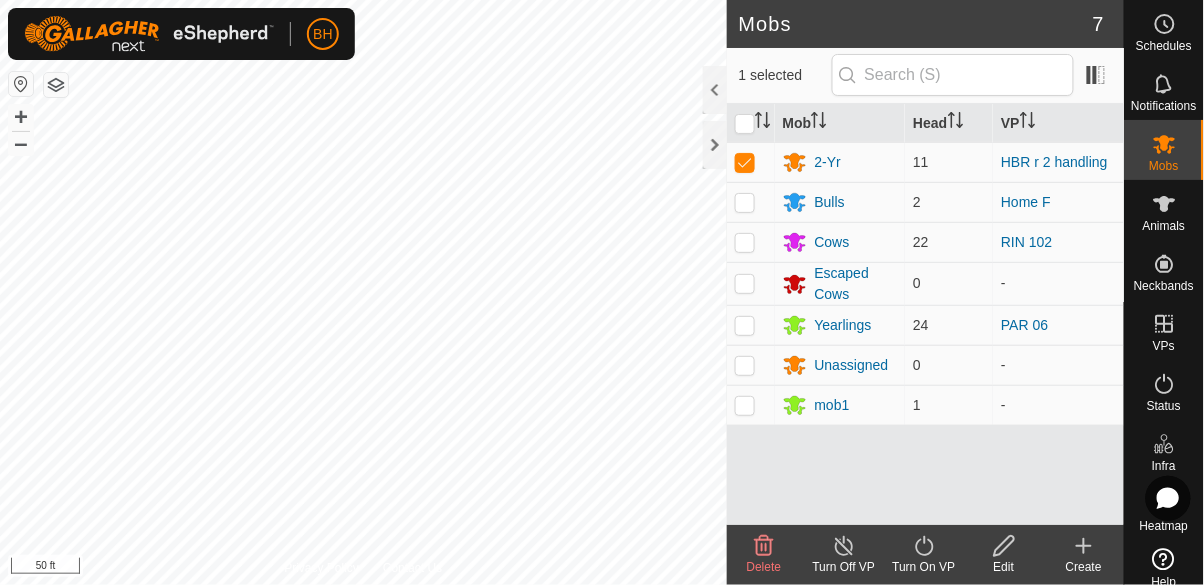 click on "Turn On VP" 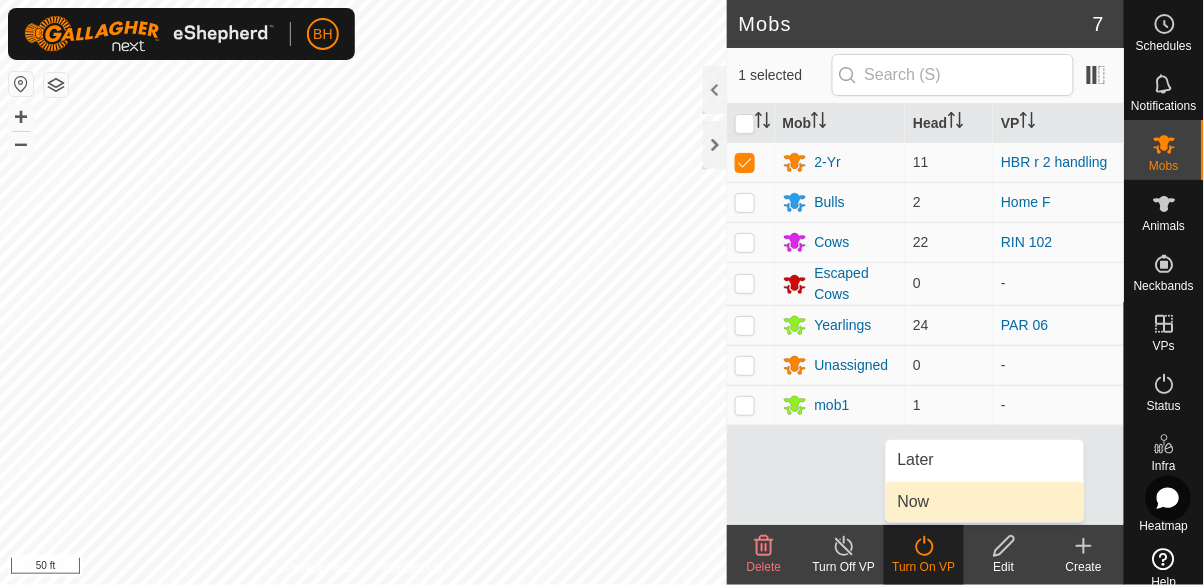 click on "Now" at bounding box center (985, 502) 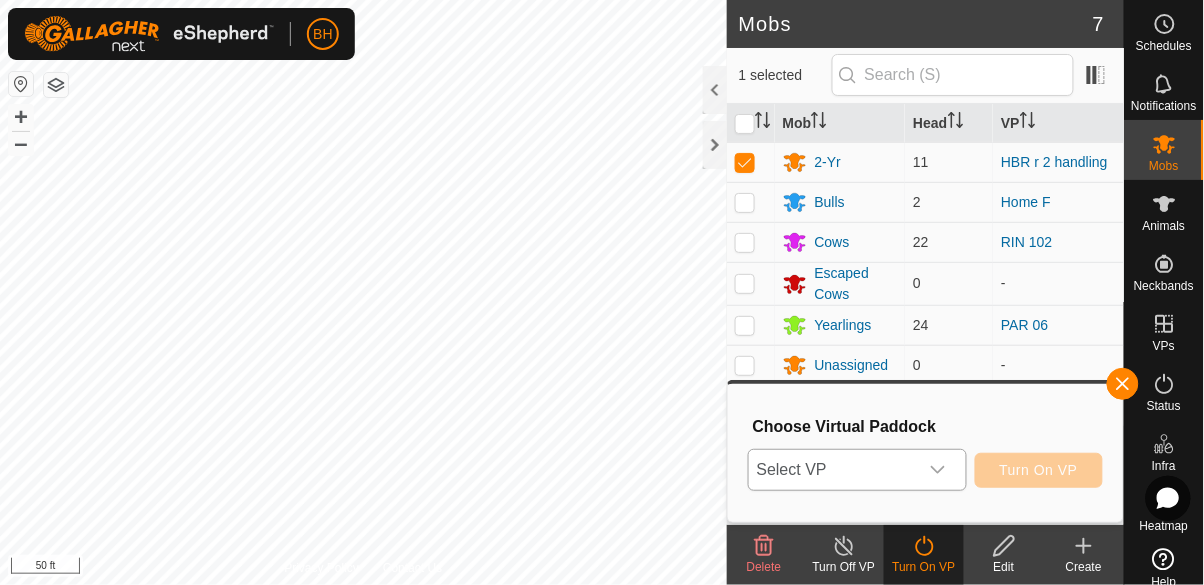 click on "Select VP" at bounding box center (833, 470) 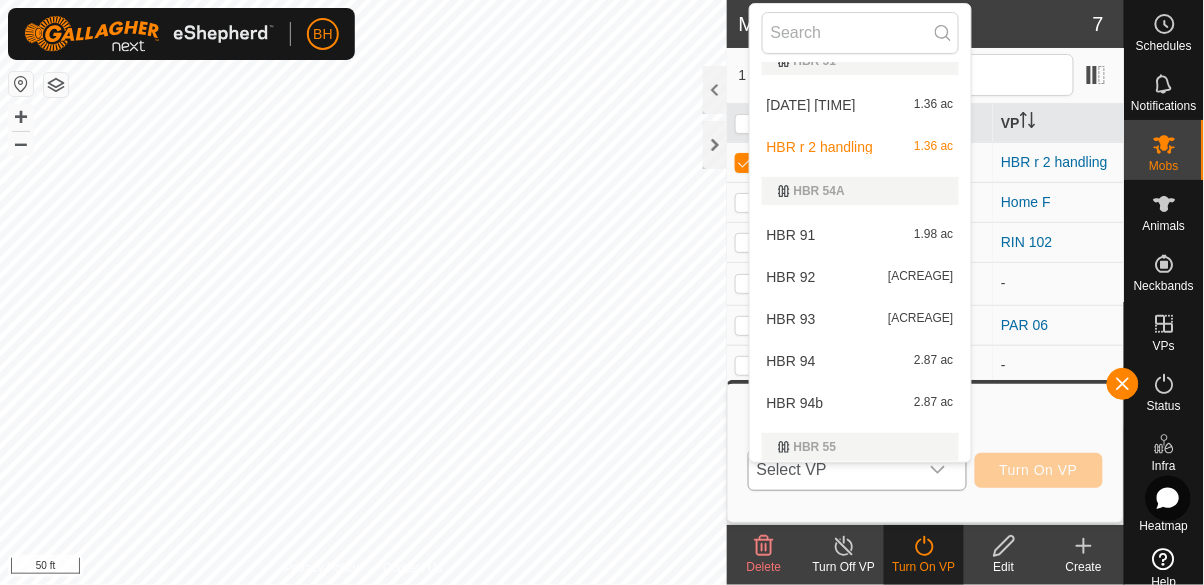 scroll, scrollTop: 257, scrollLeft: 0, axis: vertical 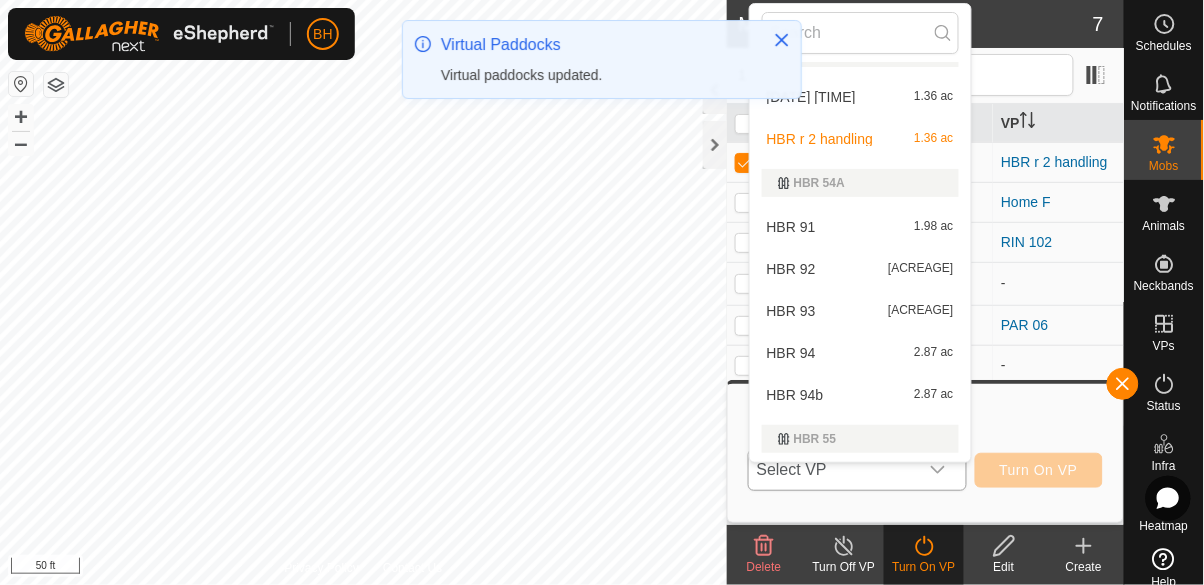 click on "[DATE] [TIME]" at bounding box center [811, 97] 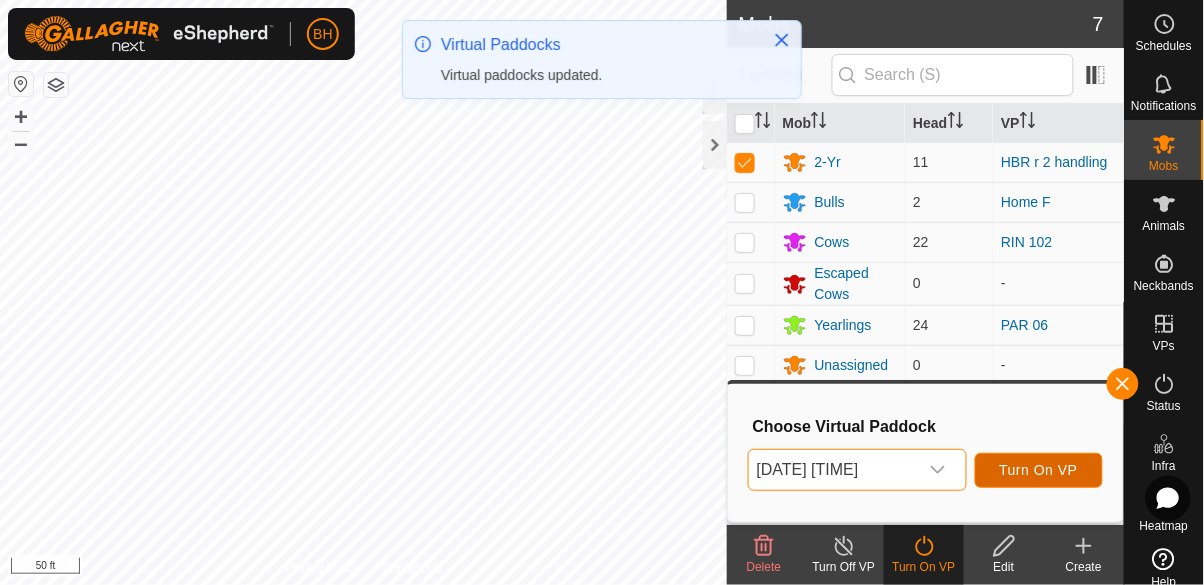 click on "Turn On VP" at bounding box center (1039, 470) 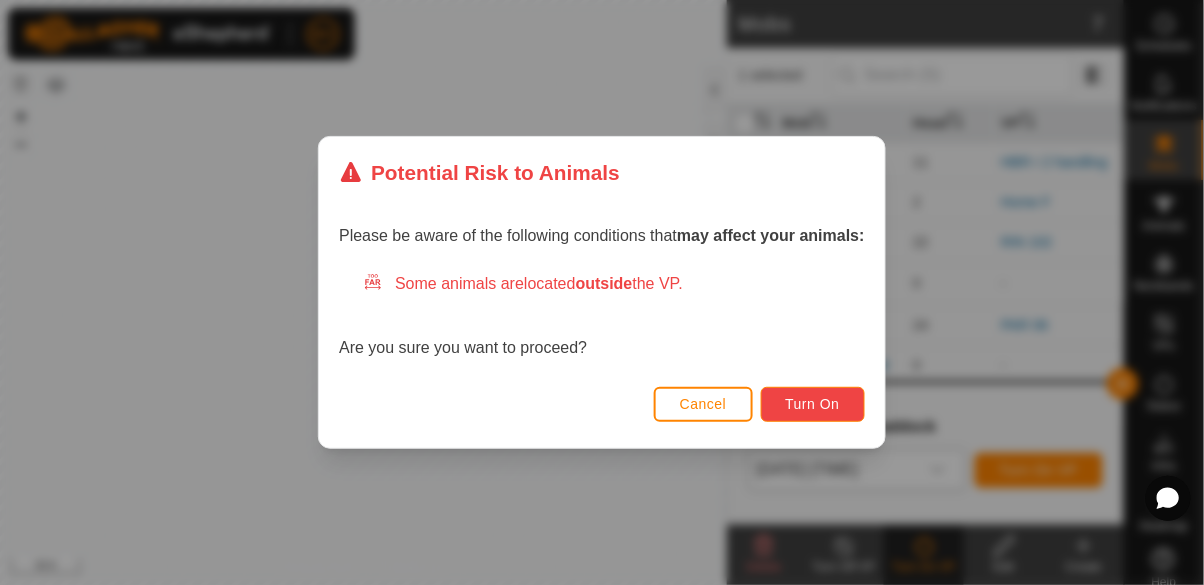 click on "Turn On" at bounding box center [813, 404] 